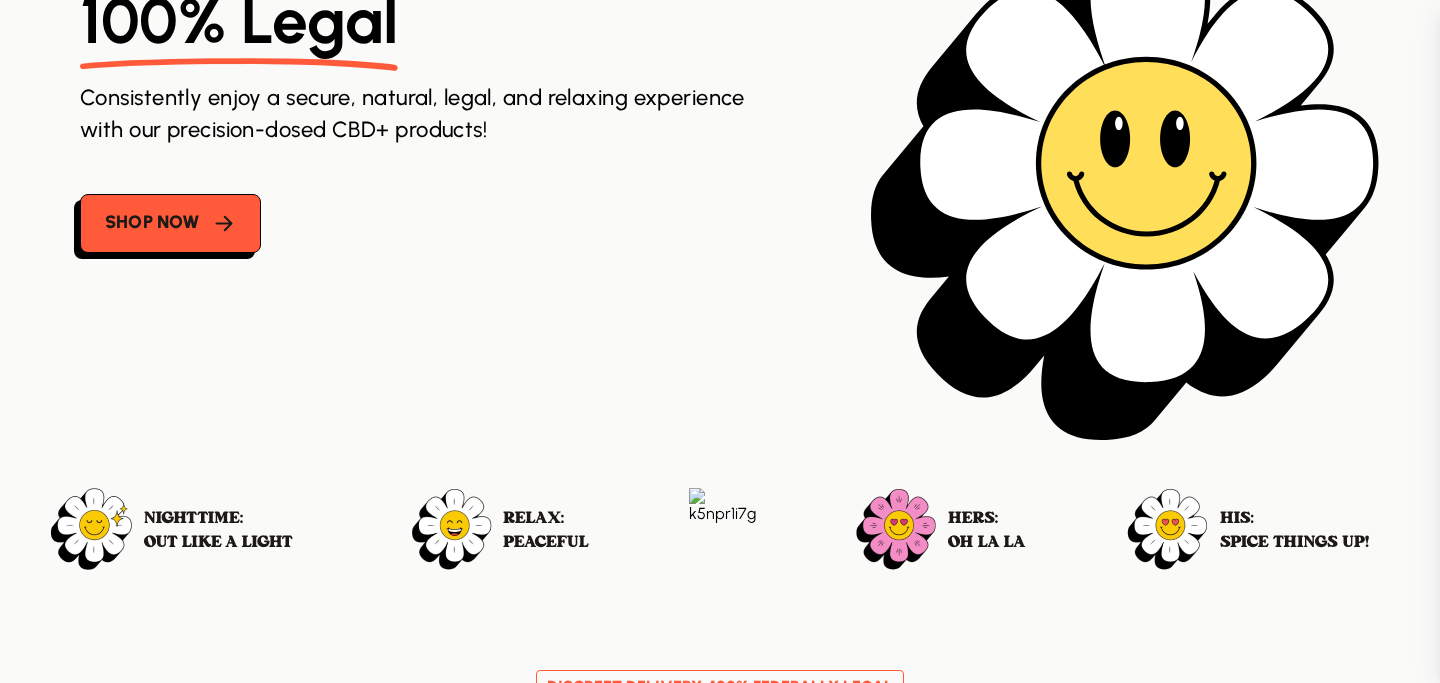 scroll, scrollTop: 0, scrollLeft: 0, axis: both 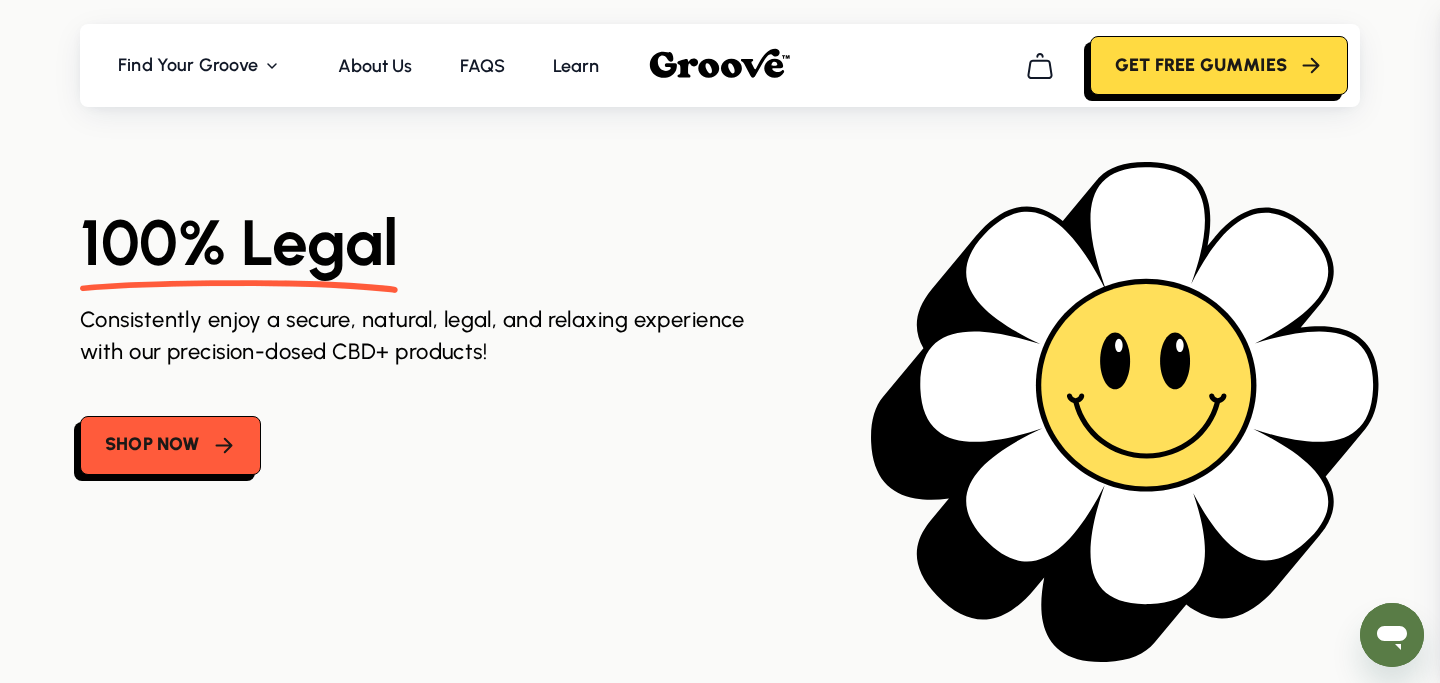 click on "Get FREE Gummies" at bounding box center [1219, 65] 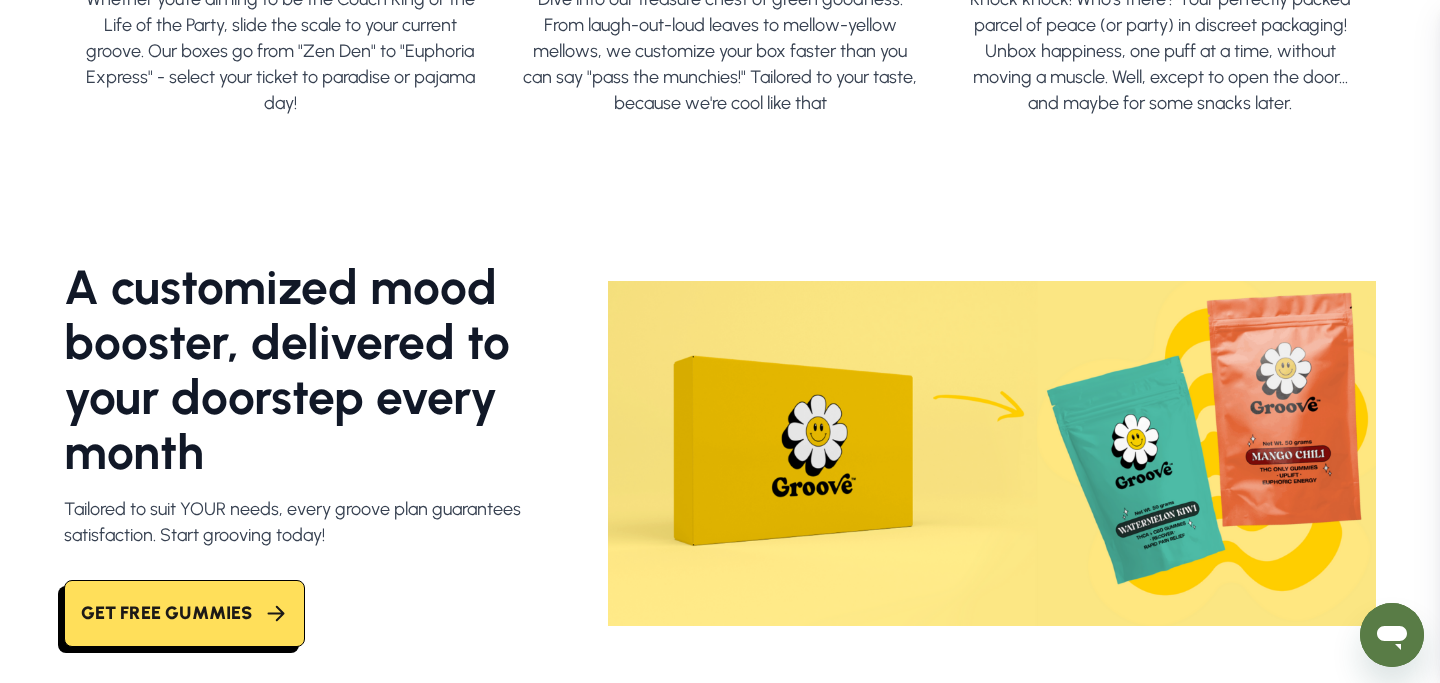 scroll, scrollTop: 974, scrollLeft: 0, axis: vertical 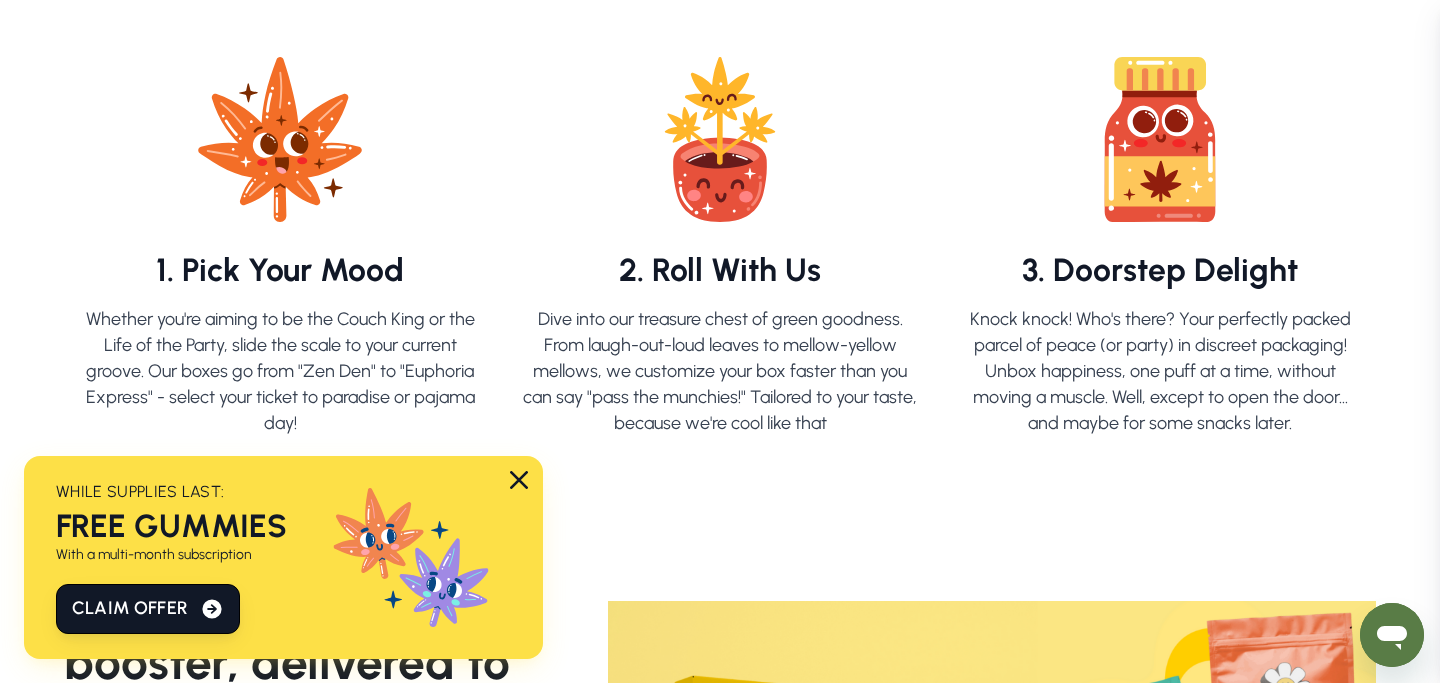click at bounding box center (519, 480) 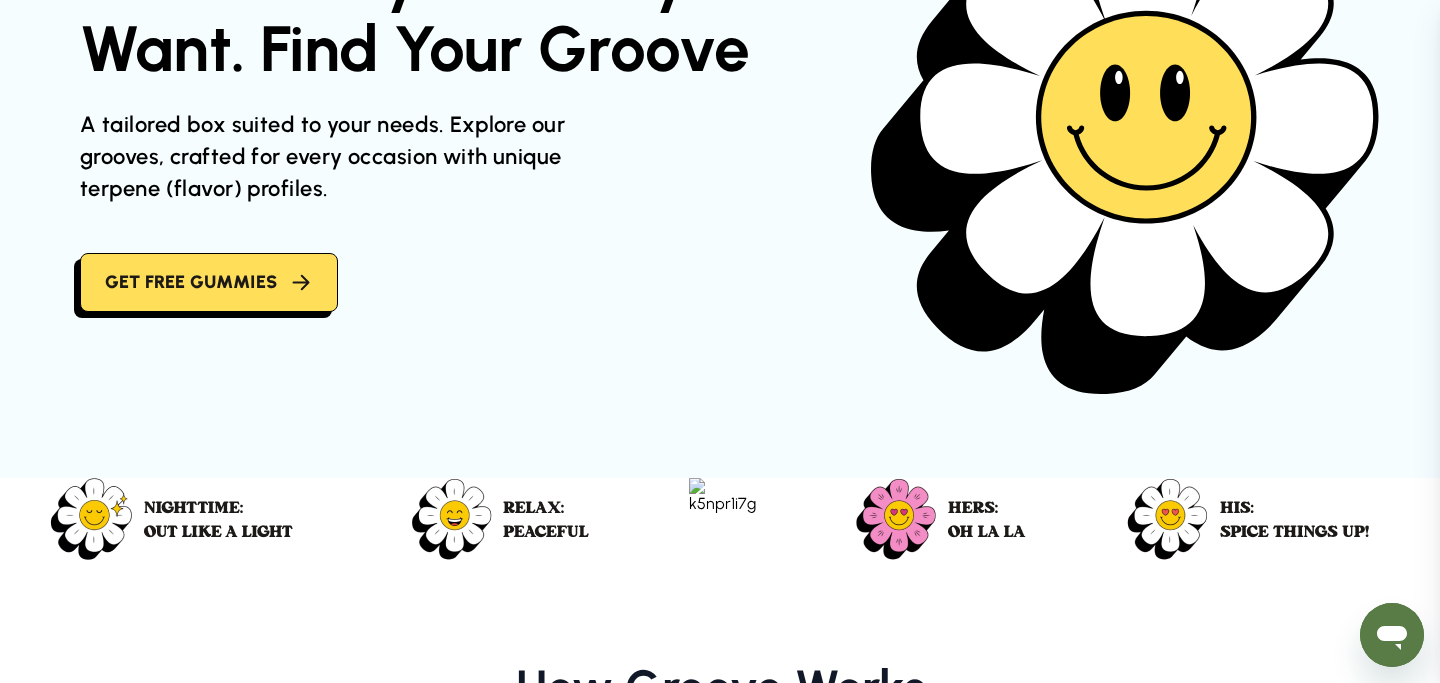 scroll, scrollTop: 0, scrollLeft: 0, axis: both 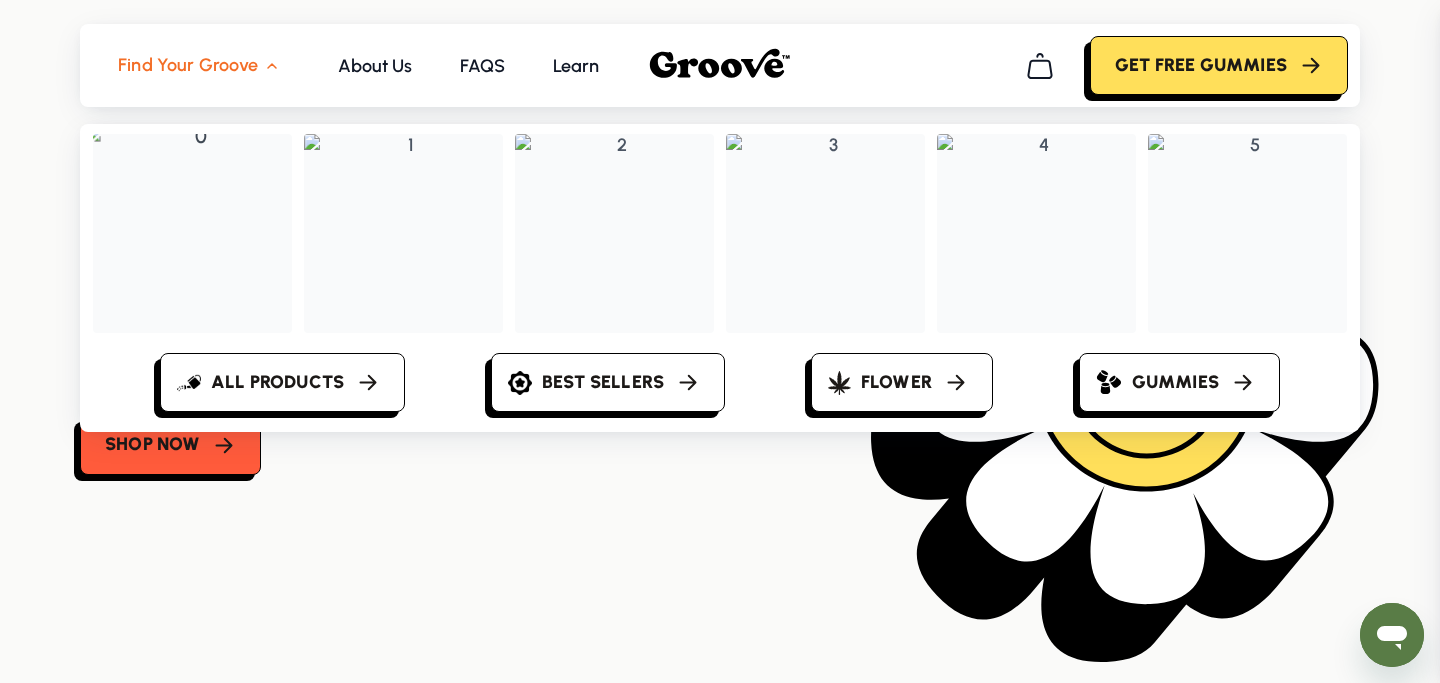 click at bounding box center (192, 233) 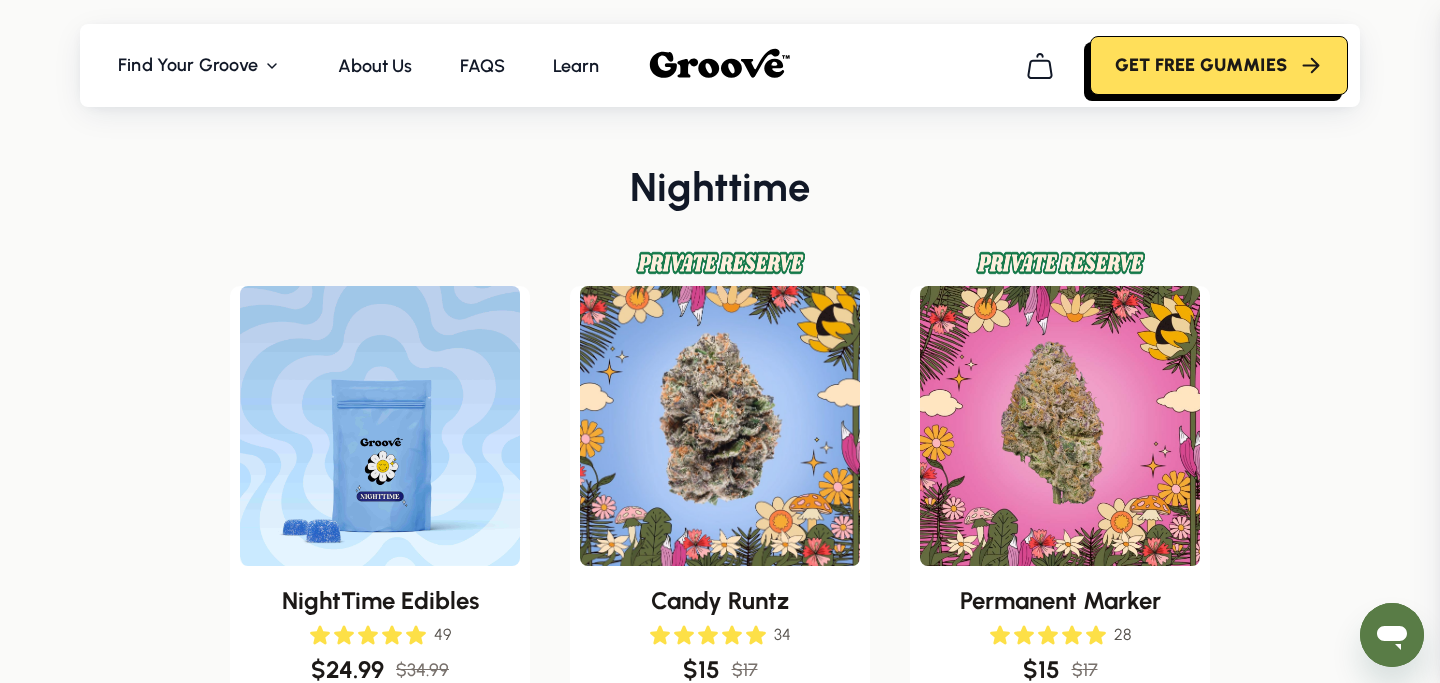 click on "NightTime Edibles 49 $ 24.99 $ 34.99 Buy now Candy Runtz 34 $ 15 $ 17 Buy now Permanent Marker 28 $ 15 $ 17 Buy now Government Oasis 22 $ 13 $ 15 Buy now Tropicana Cookies 29 $ 13 $ 15 Buy now" at bounding box center (720, 778) 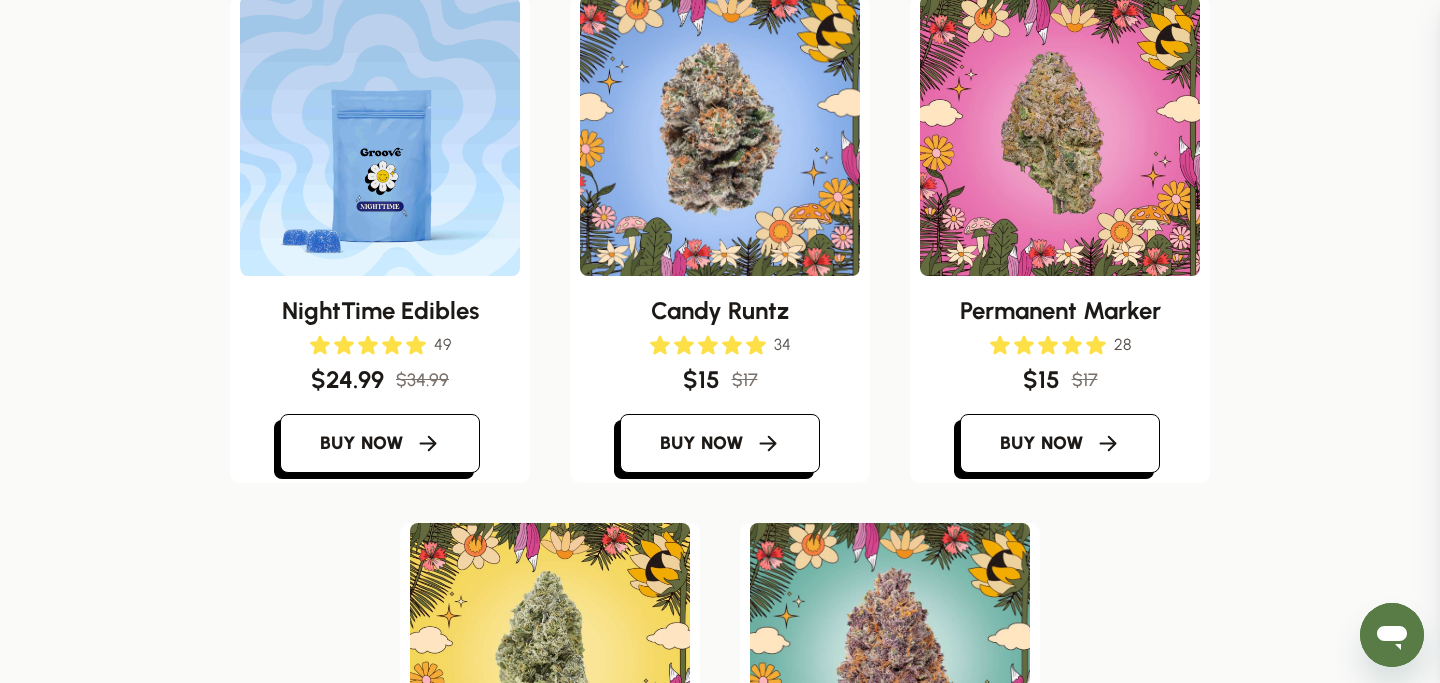 scroll, scrollTop: 288, scrollLeft: 0, axis: vertical 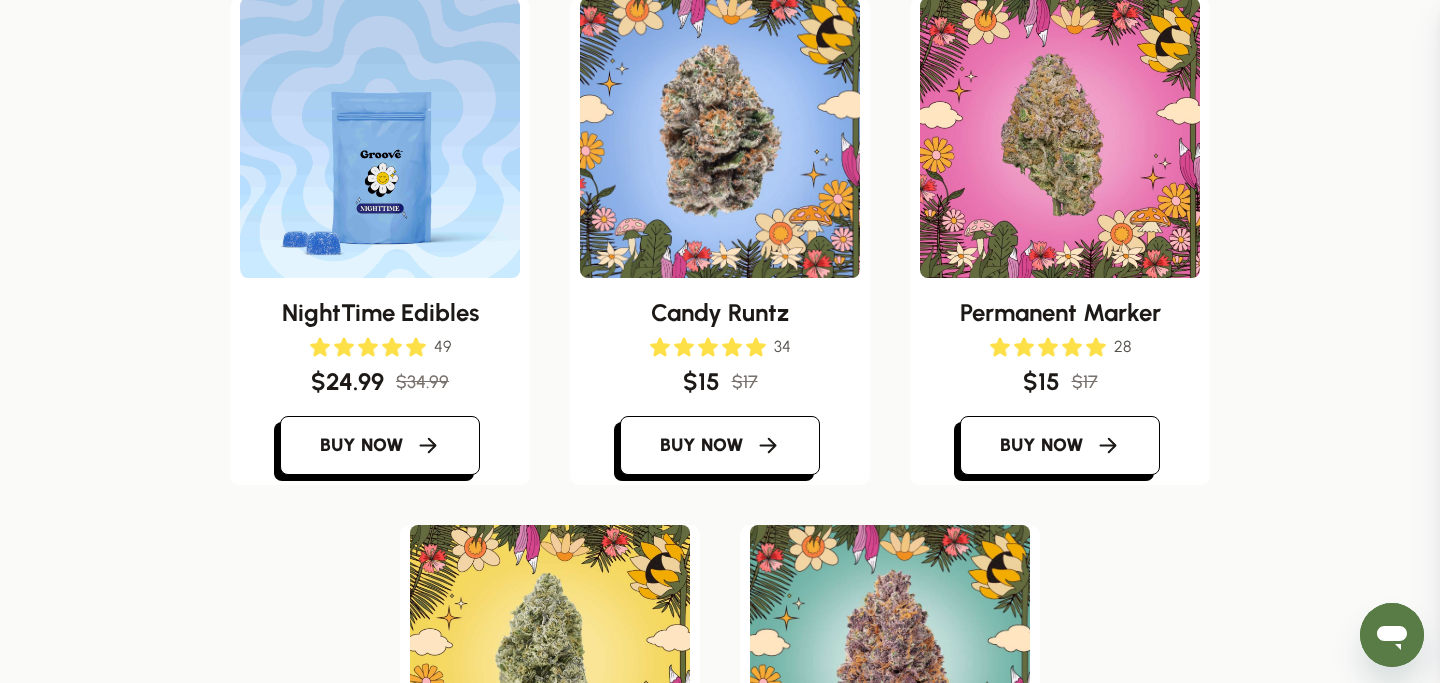click at bounding box center [380, 138] 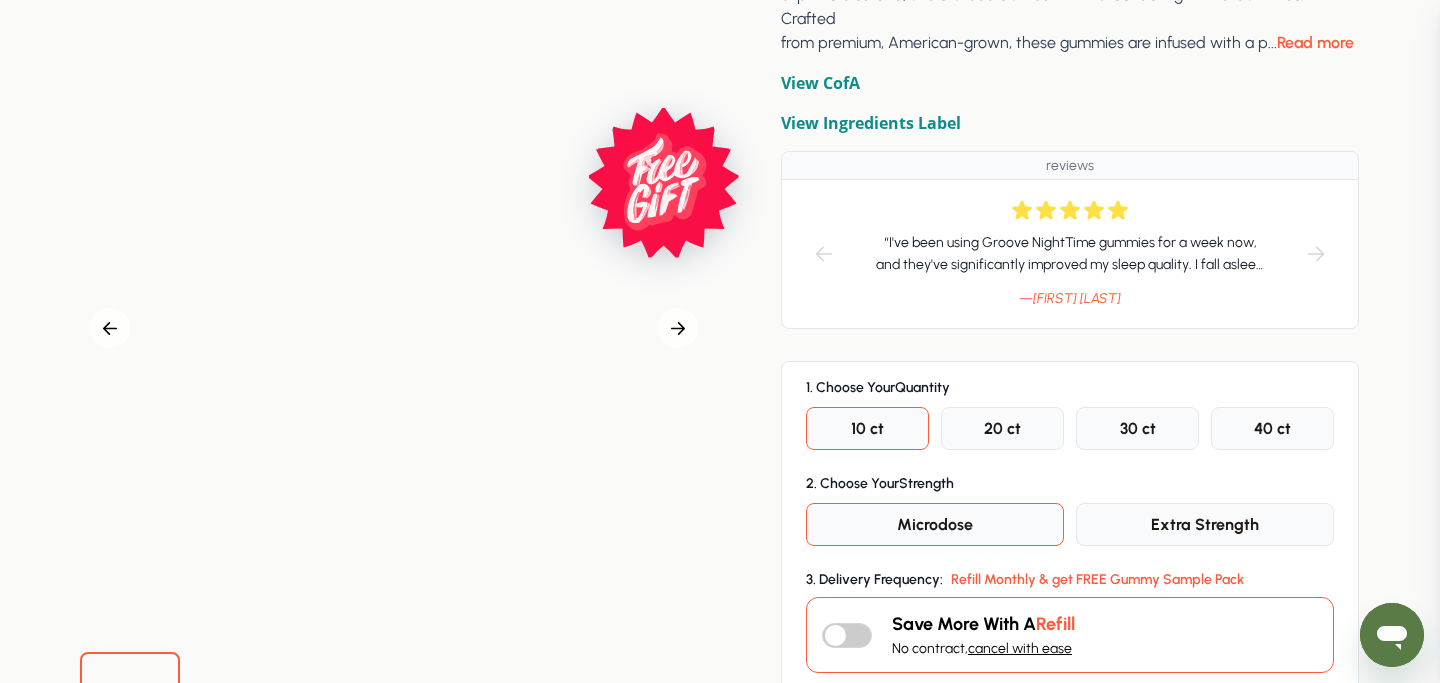 scroll, scrollTop: 0, scrollLeft: 0, axis: both 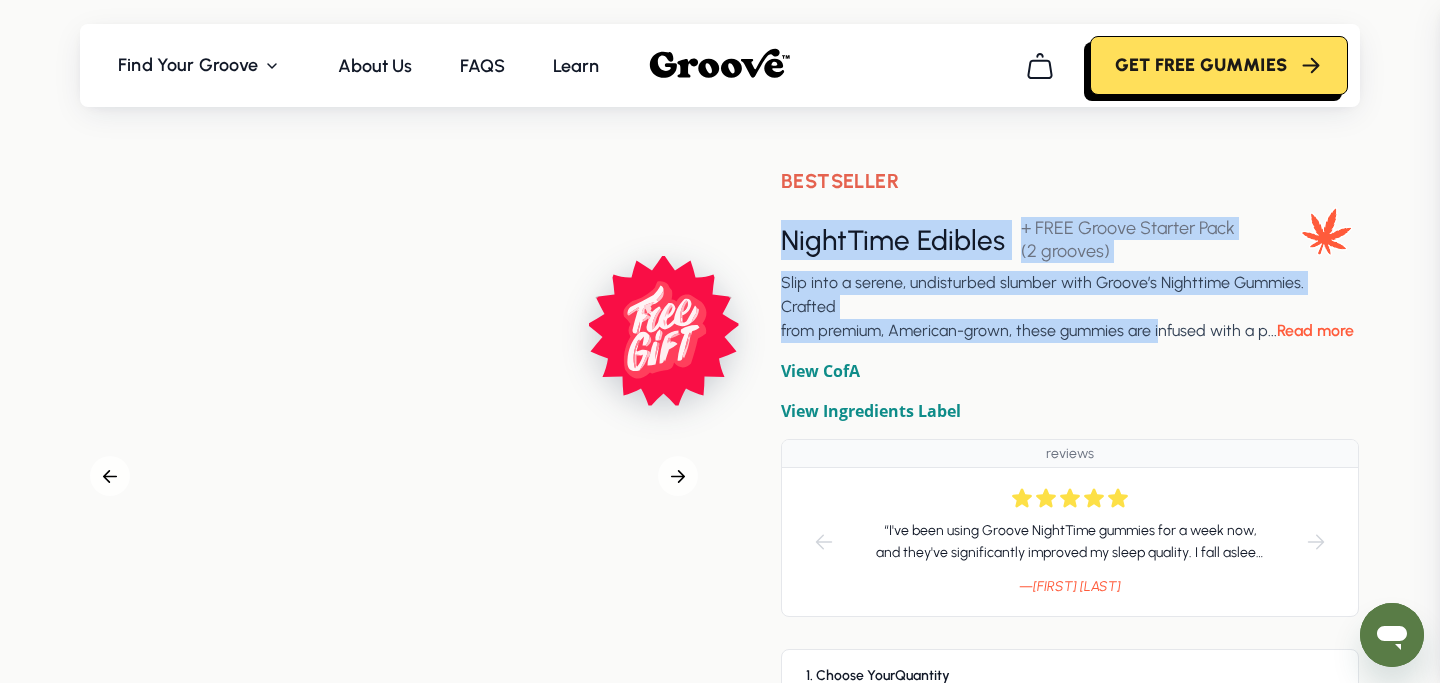 drag, startPoint x: 780, startPoint y: 244, endPoint x: 1225, endPoint y: 324, distance: 452.13382 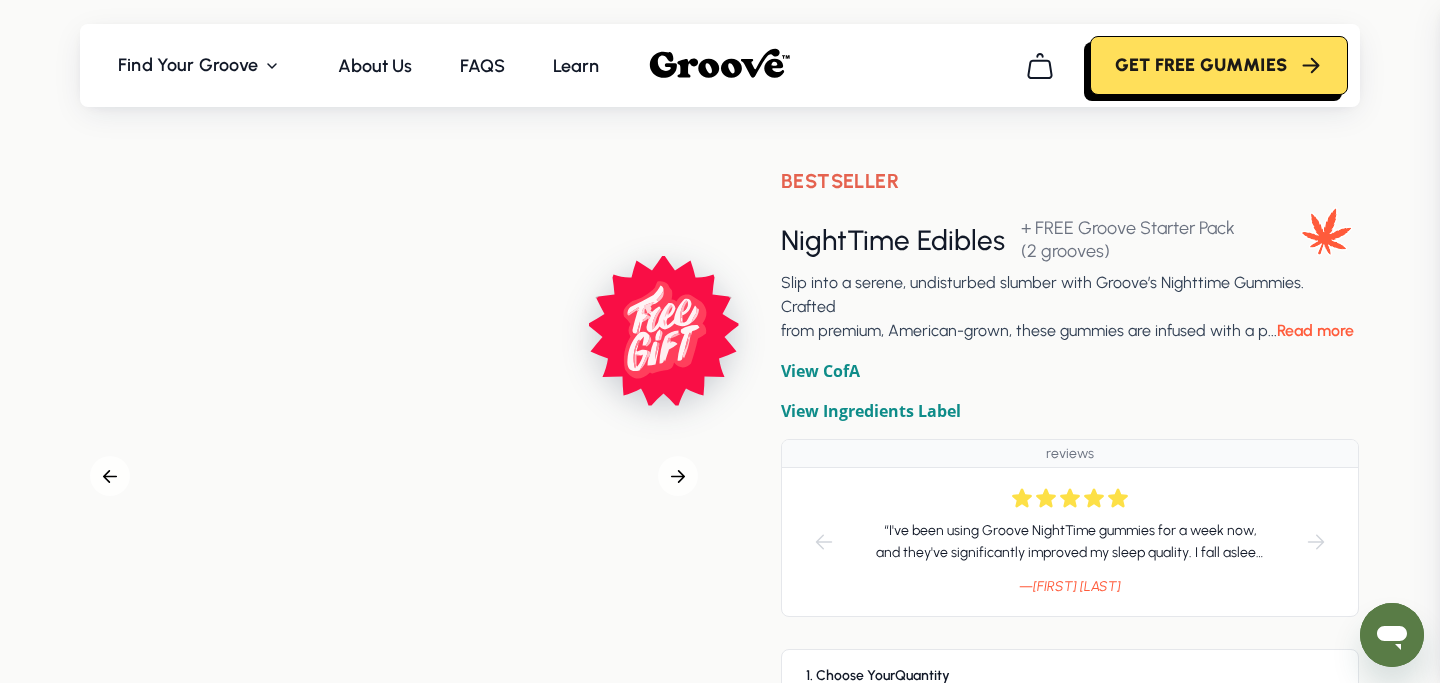 click on "Read more" at bounding box center (1315, 330) 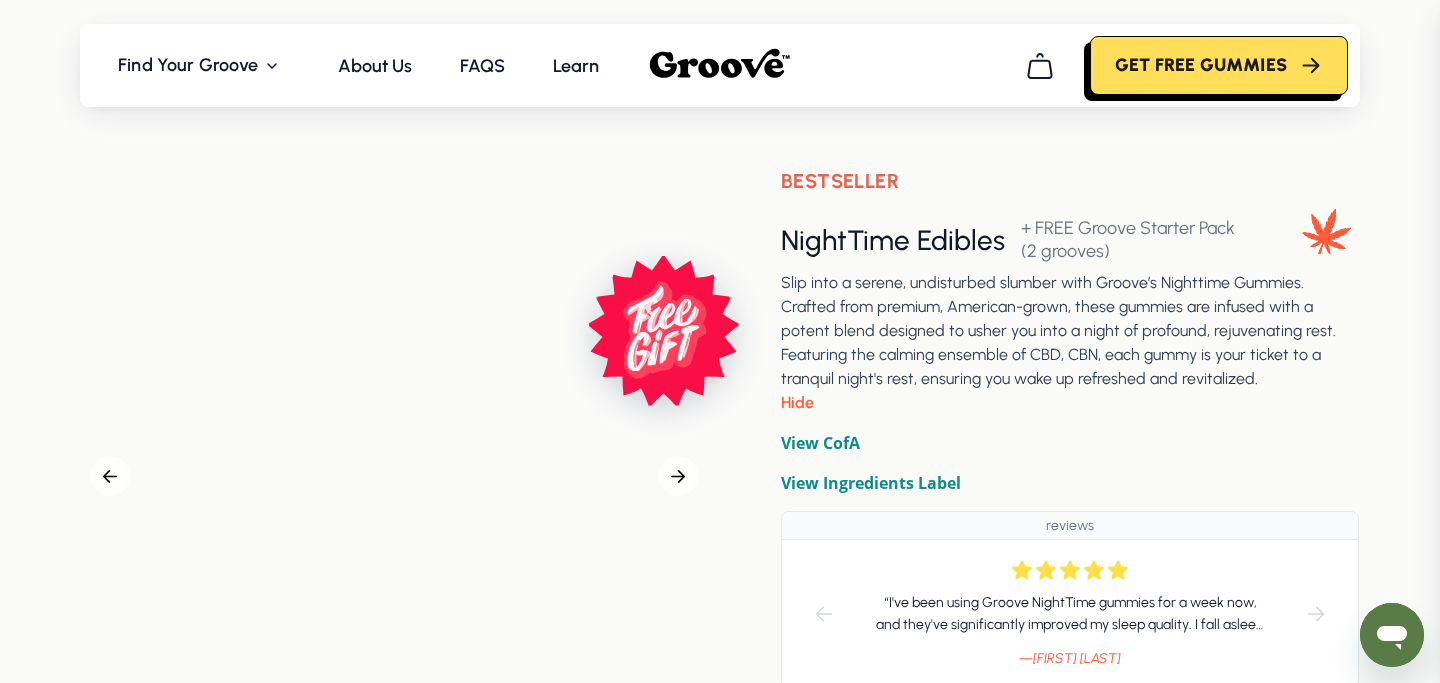 click on "Slip into a serene, undisturbed slumber with Groove’s Nighttime Gummies. Crafted from premium, American-grown, these gummies are infused with a potent blend designed to usher you into a night of profound, rejuvenating rest. Featuring the calming ensemble of CBD, CBN, each gummy is your ticket to a tranquil night's rest, ensuring you wake up refreshed and revitalized." at bounding box center [1058, 330] 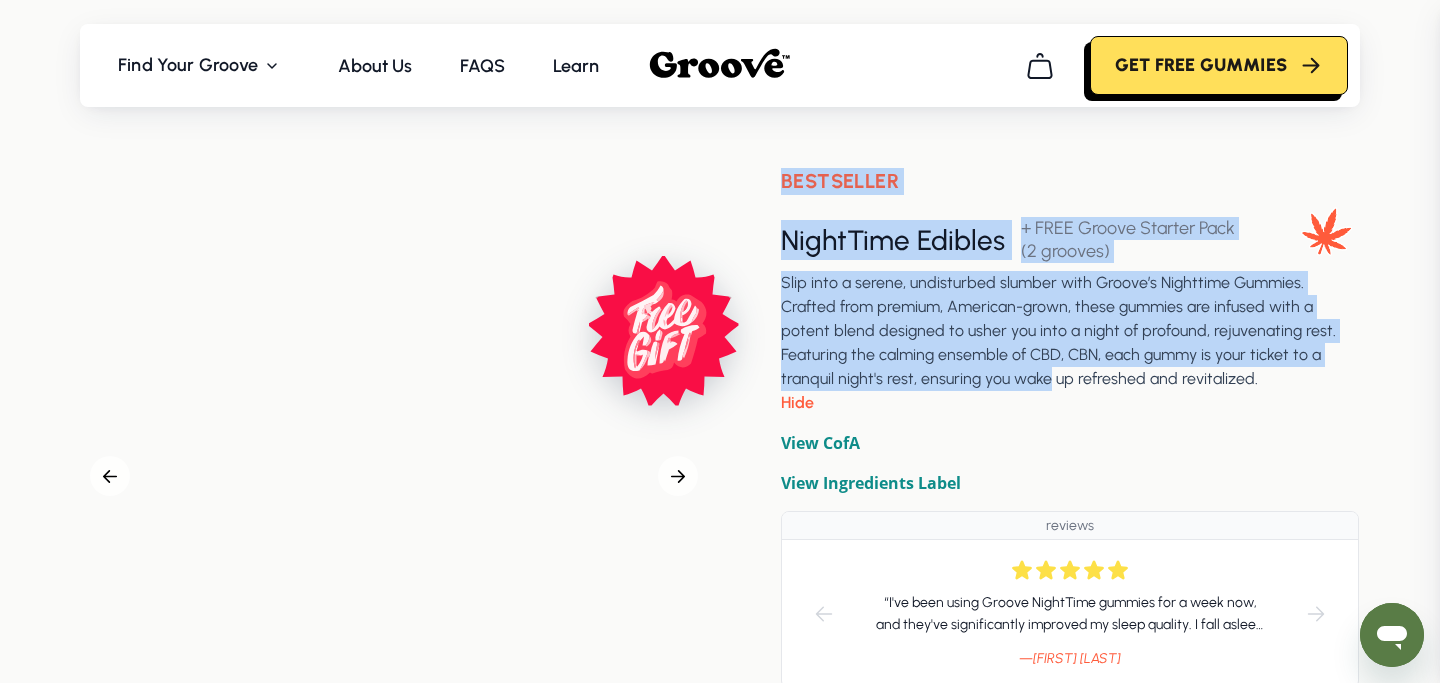 drag, startPoint x: 784, startPoint y: 178, endPoint x: 911, endPoint y: 371, distance: 231.03679 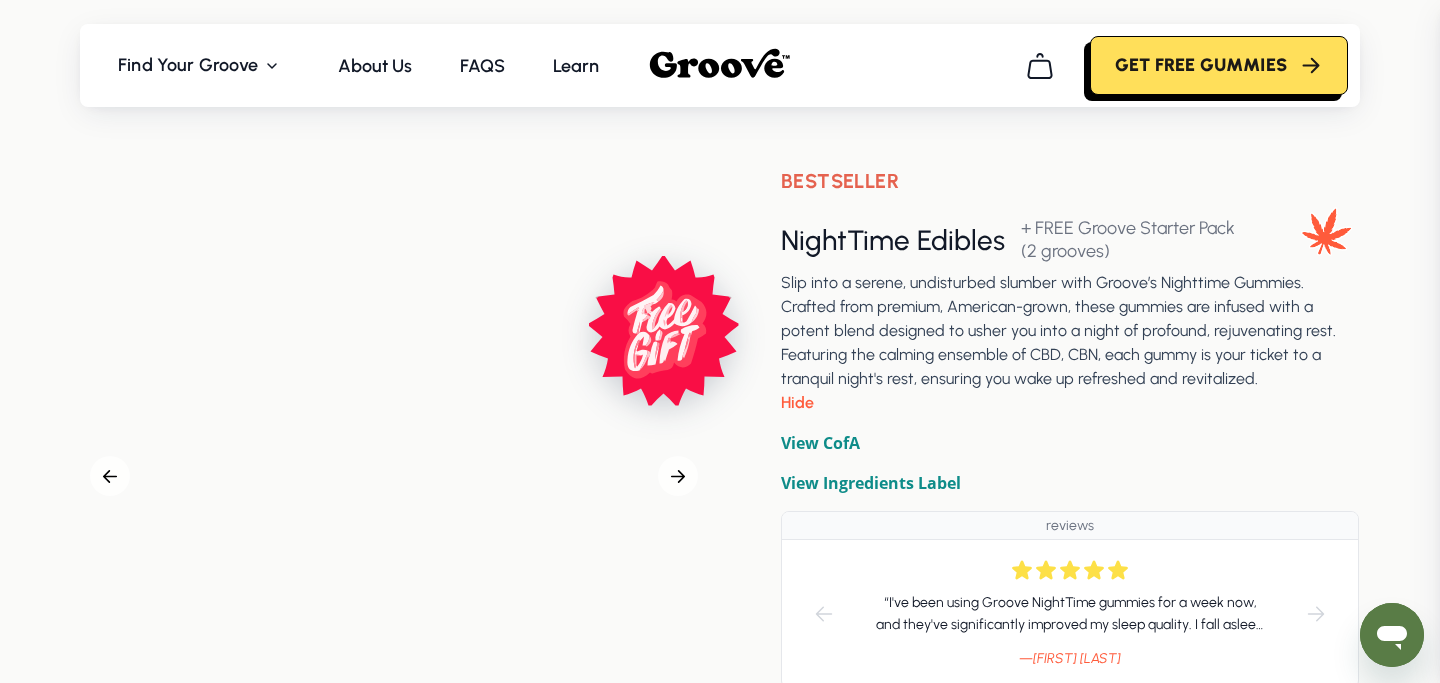 click on "Slip into a serene, undisturbed slumber with Groove’s Nighttime Gummies. Crafted from premium, American-grown, these gummies are infused with a potent blend designed to usher you into a night of profound, rejuvenating rest. Featuring the calming ensemble of CBD, CBN, each gummy is your ticket to a tranquil night's rest, ensuring you wake up refreshed and revitalized." at bounding box center [1058, 330] 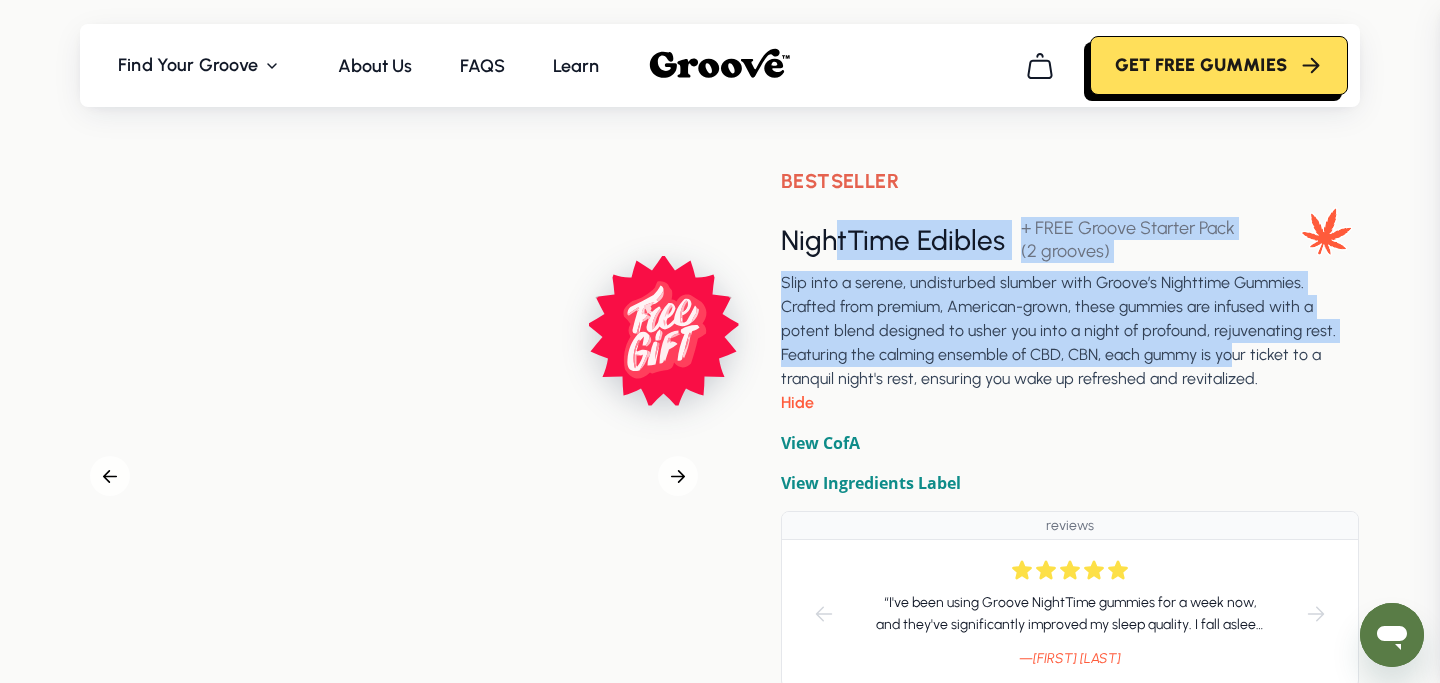 drag, startPoint x: 1135, startPoint y: 365, endPoint x: 825, endPoint y: 225, distance: 340.14703 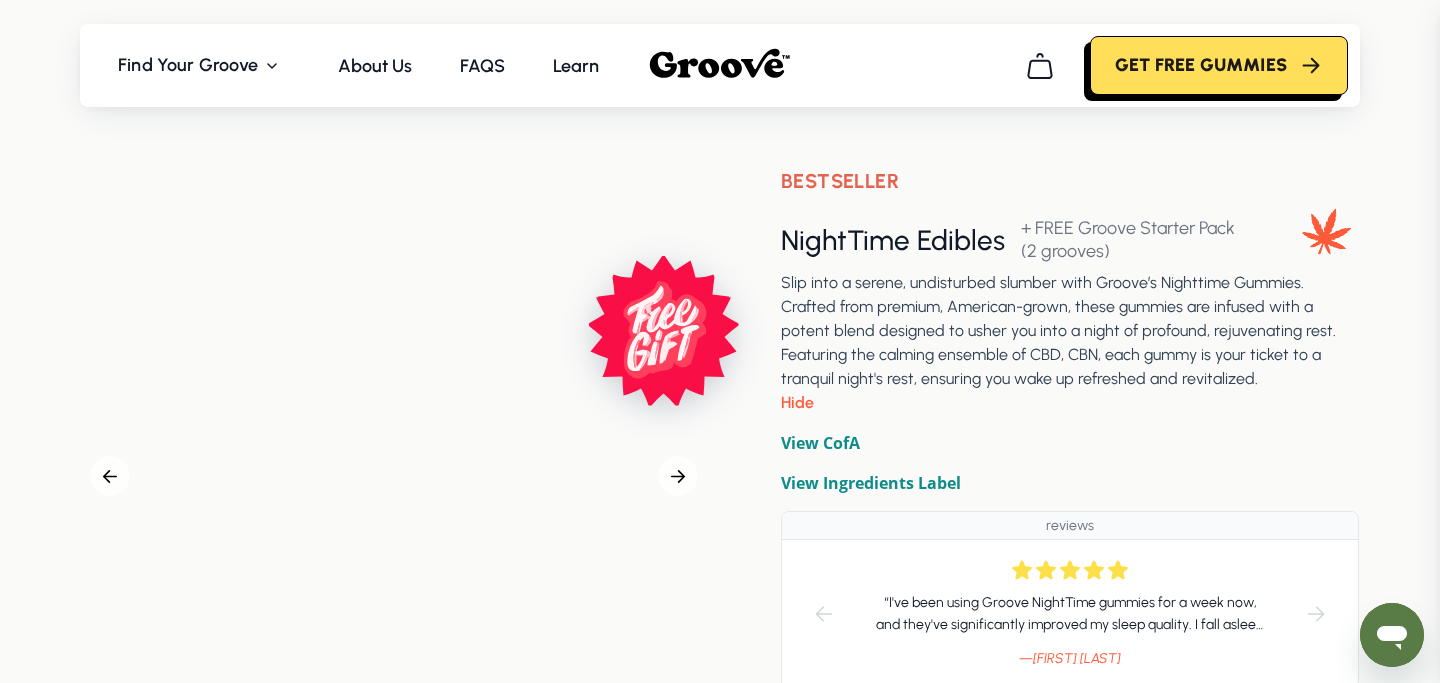 click on "NightTime Edibles" at bounding box center (893, 240) 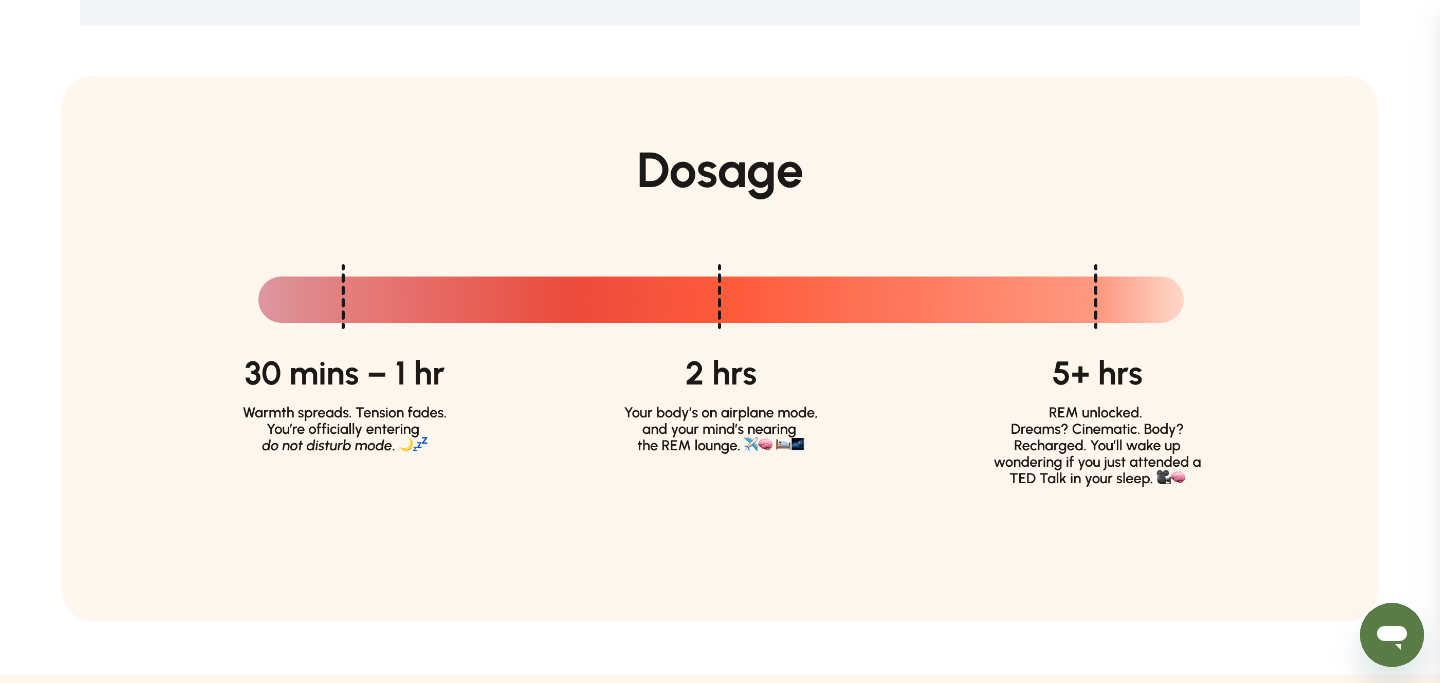 scroll, scrollTop: 4563, scrollLeft: 0, axis: vertical 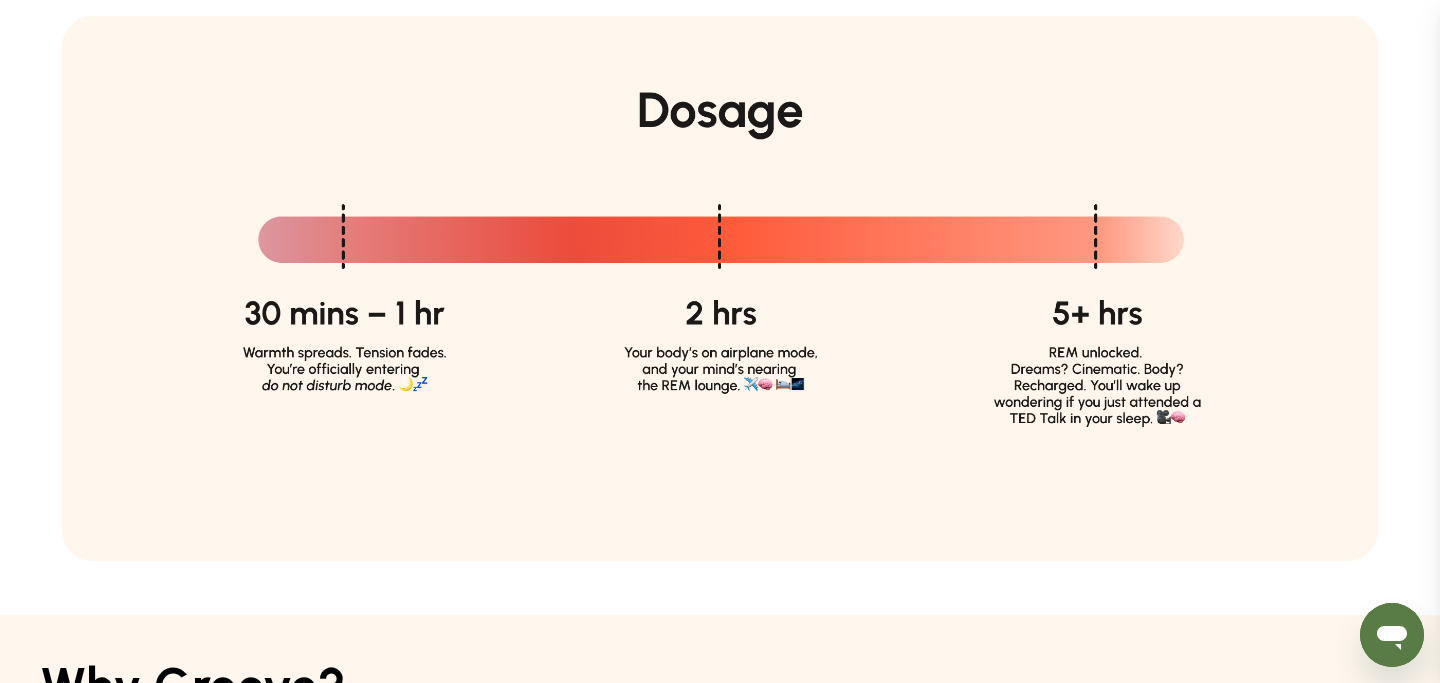 click at bounding box center [720, 288] 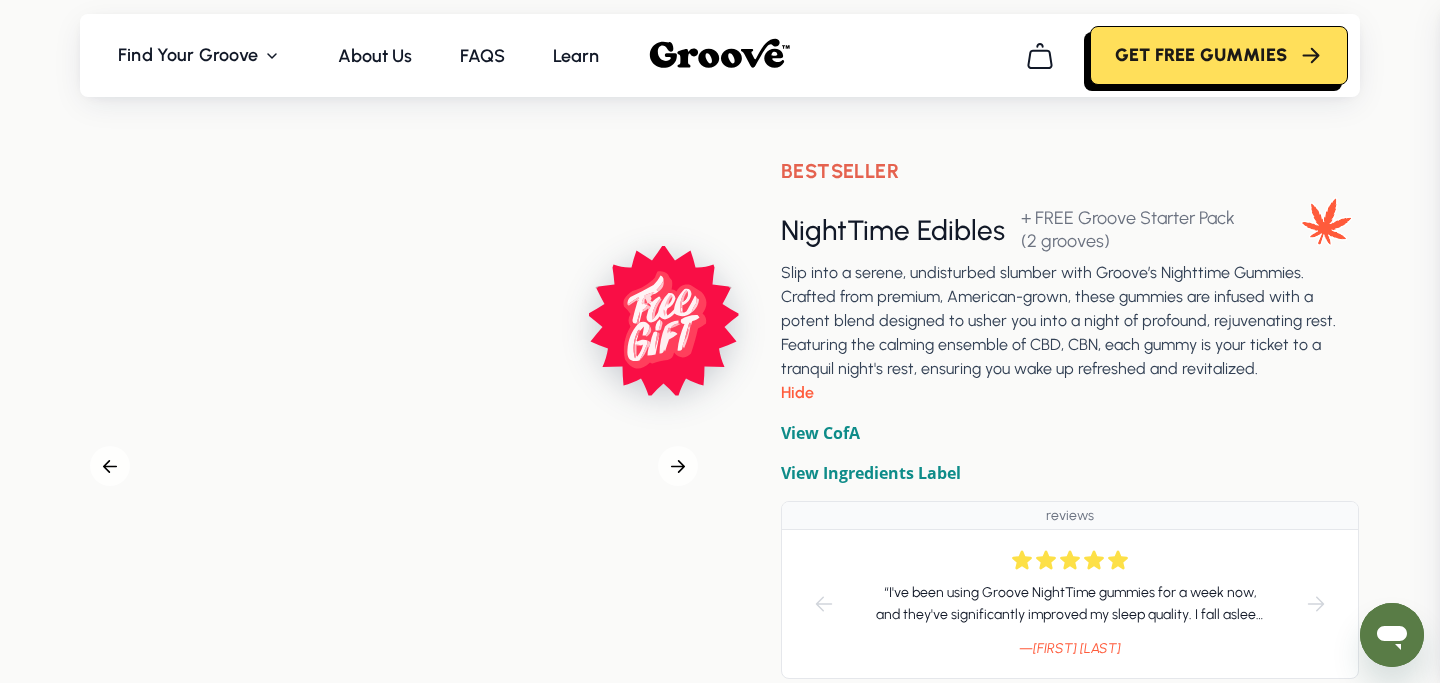 scroll, scrollTop: 0, scrollLeft: 0, axis: both 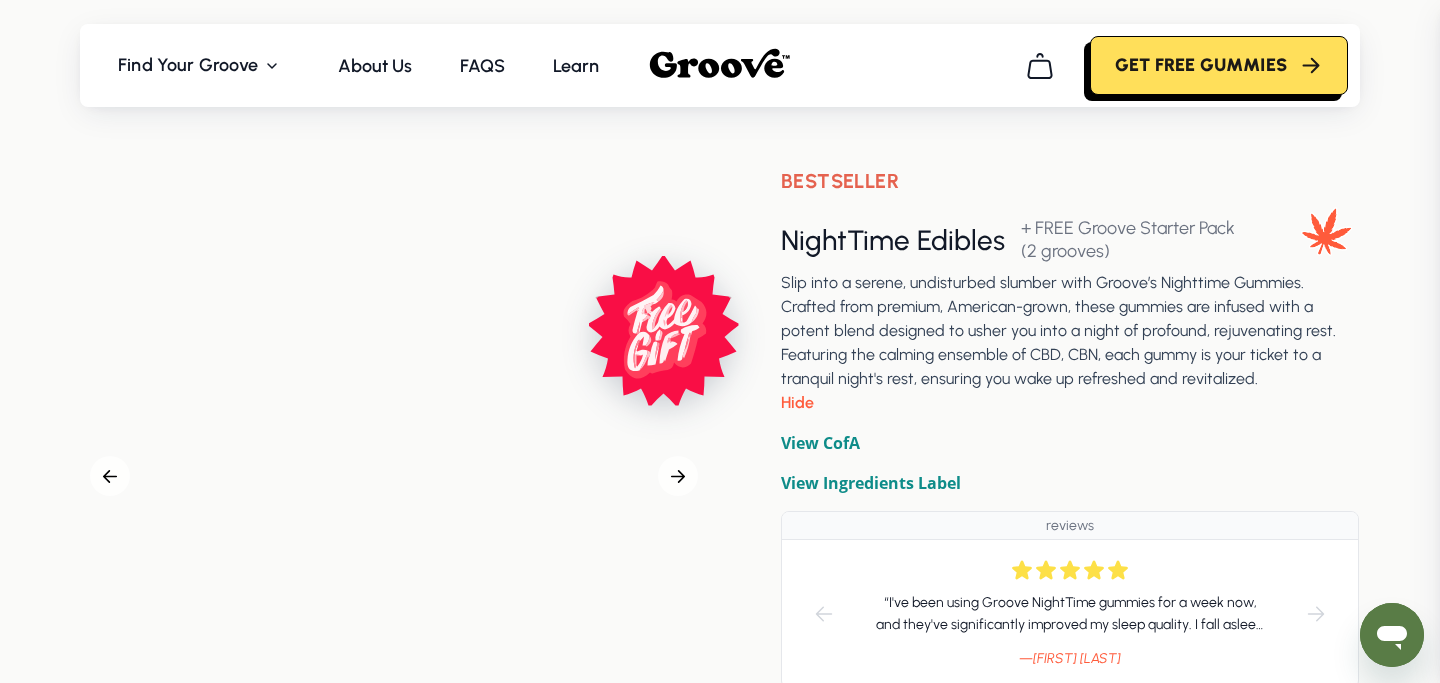 click at bounding box center (720, 64) 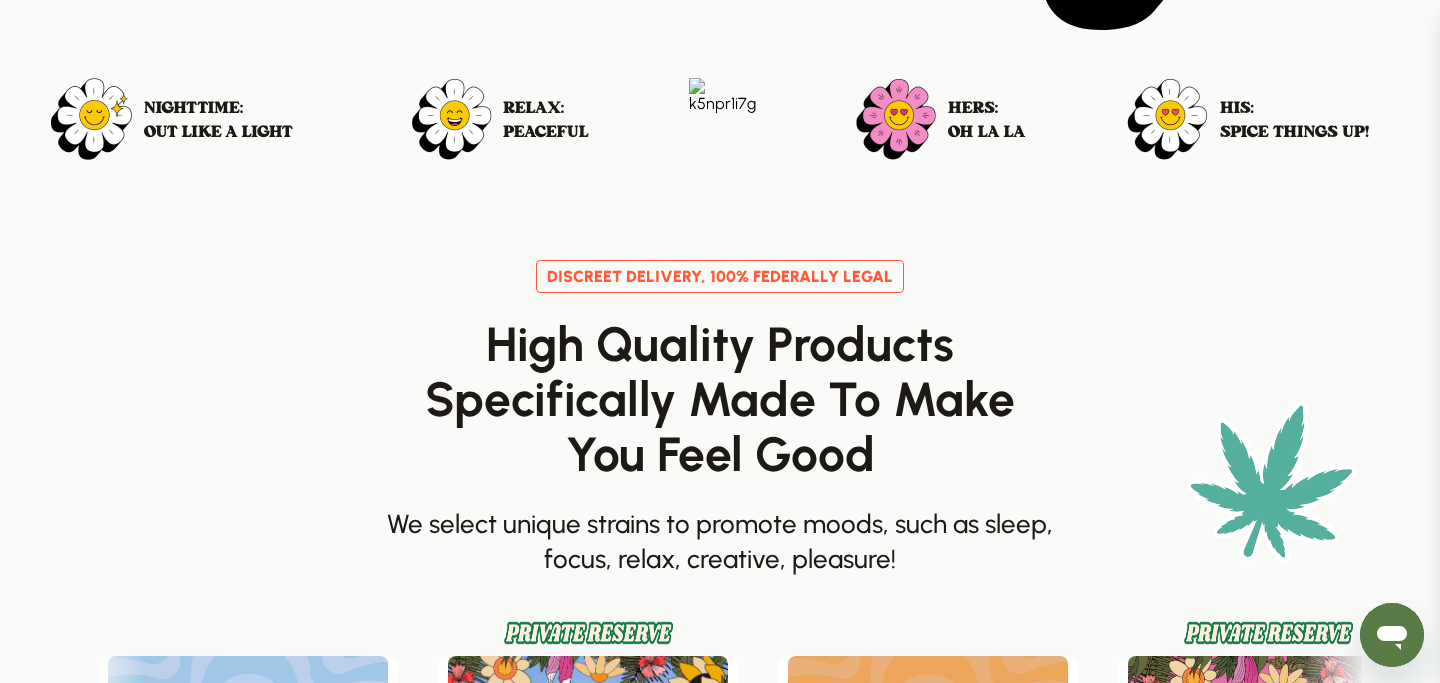 scroll, scrollTop: 0, scrollLeft: 0, axis: both 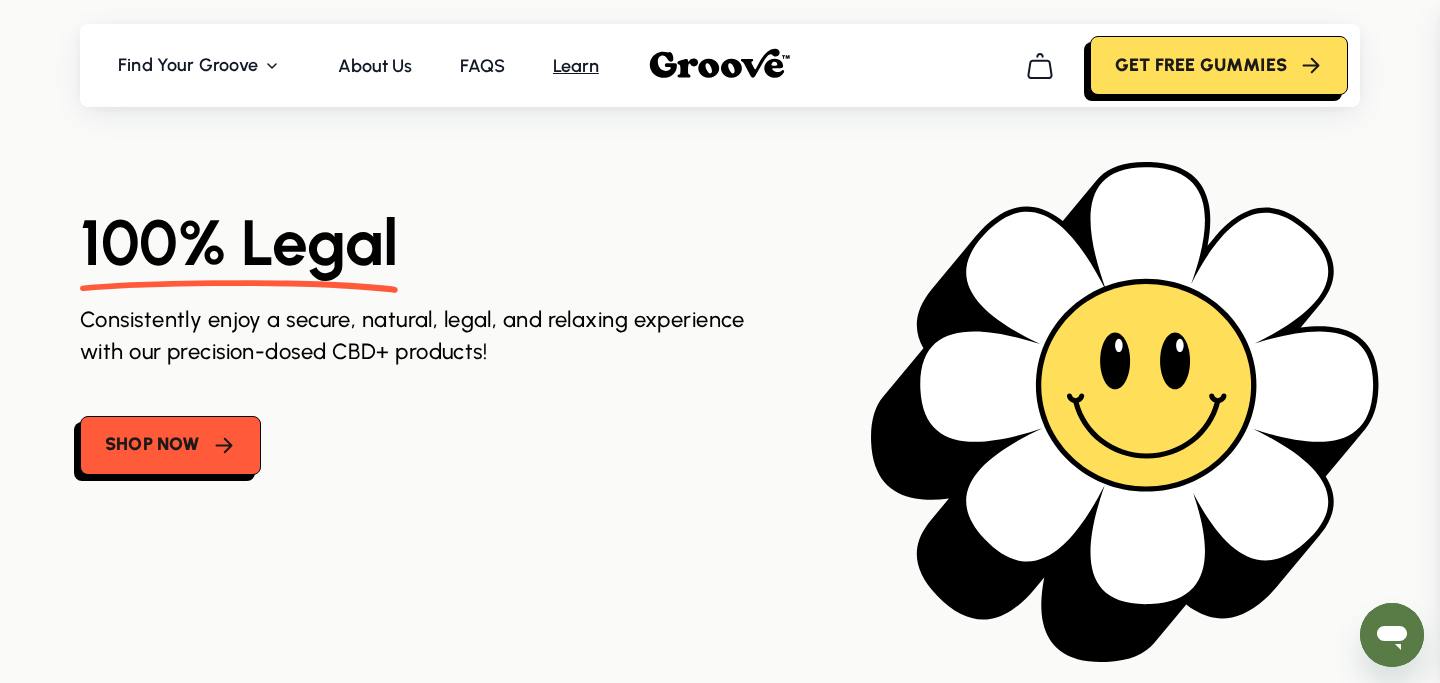 click on "Learn" at bounding box center [576, 66] 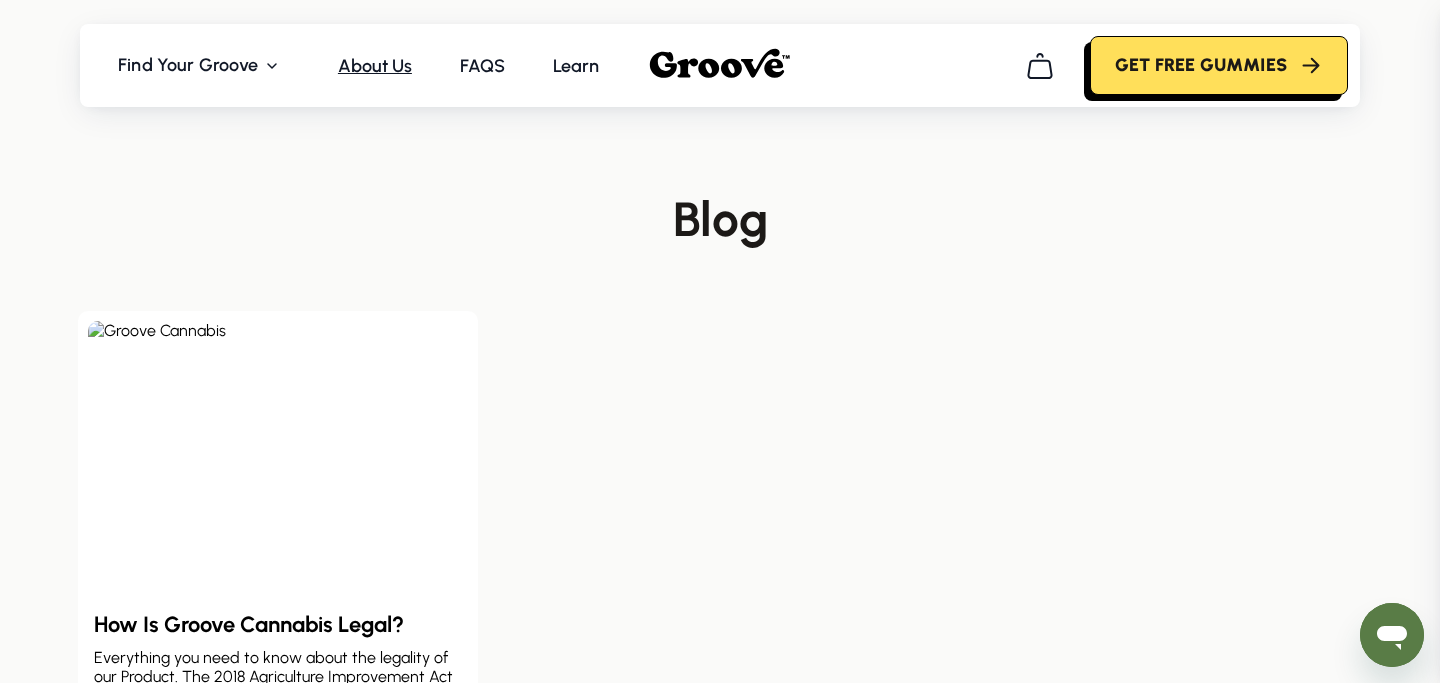 click on "About Us" at bounding box center (375, 66) 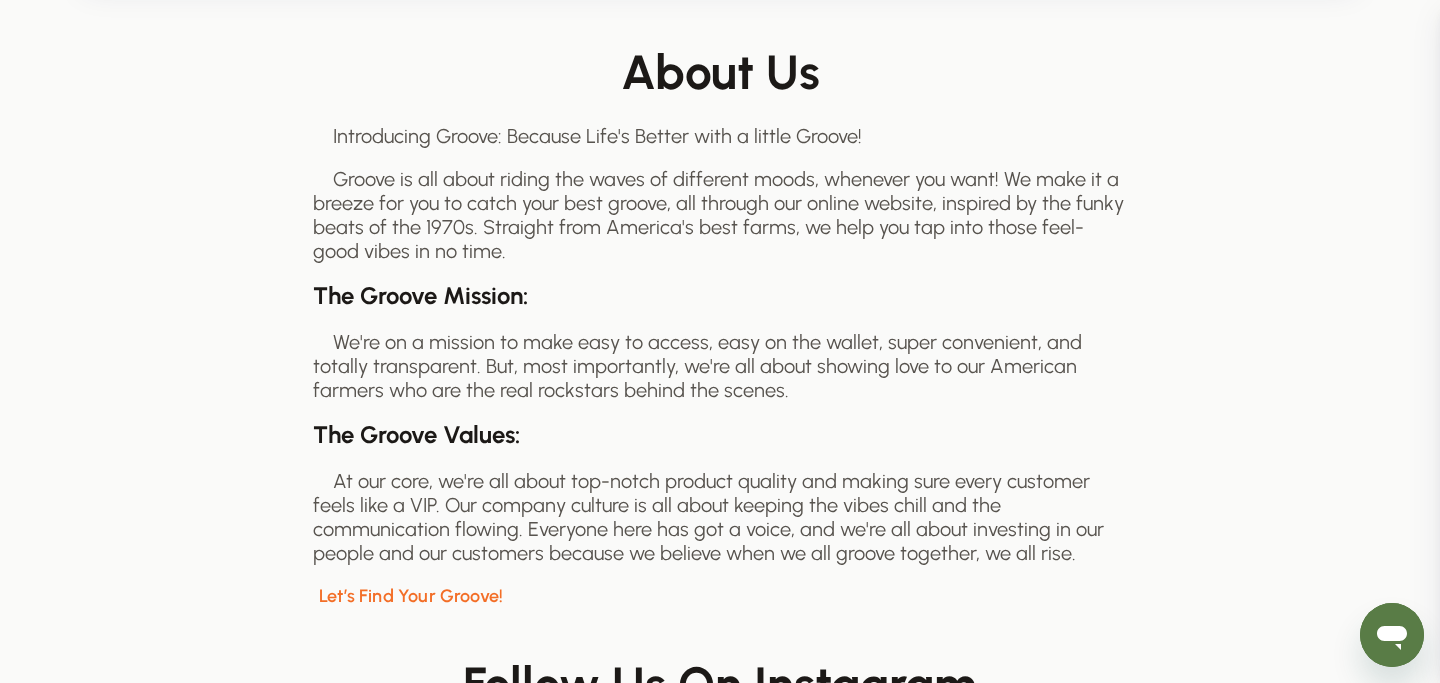 scroll, scrollTop: 0, scrollLeft: 0, axis: both 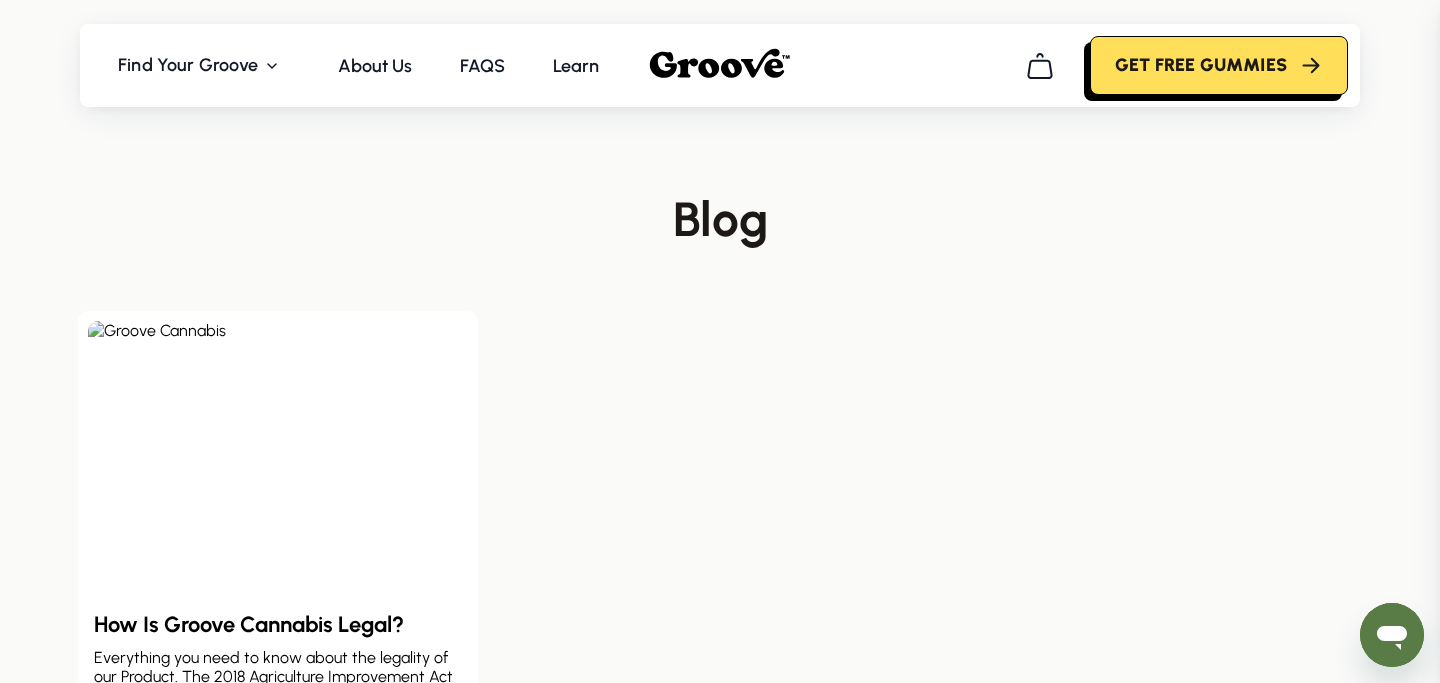 click at bounding box center (720, 64) 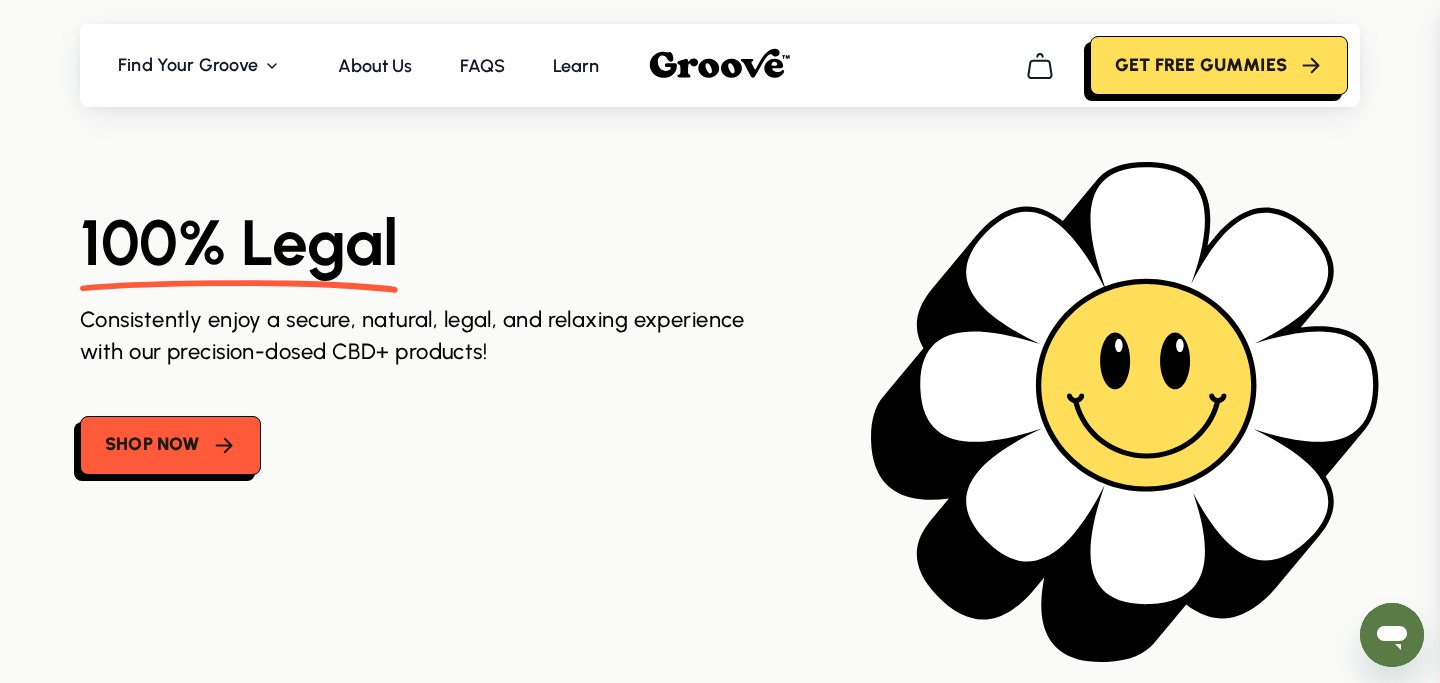 click on "100% Legal Consistently enjoy a secure, natural, legal, and relaxing experience with our precision-dosed CBD+ products! Shop Now" at bounding box center (460, 340) 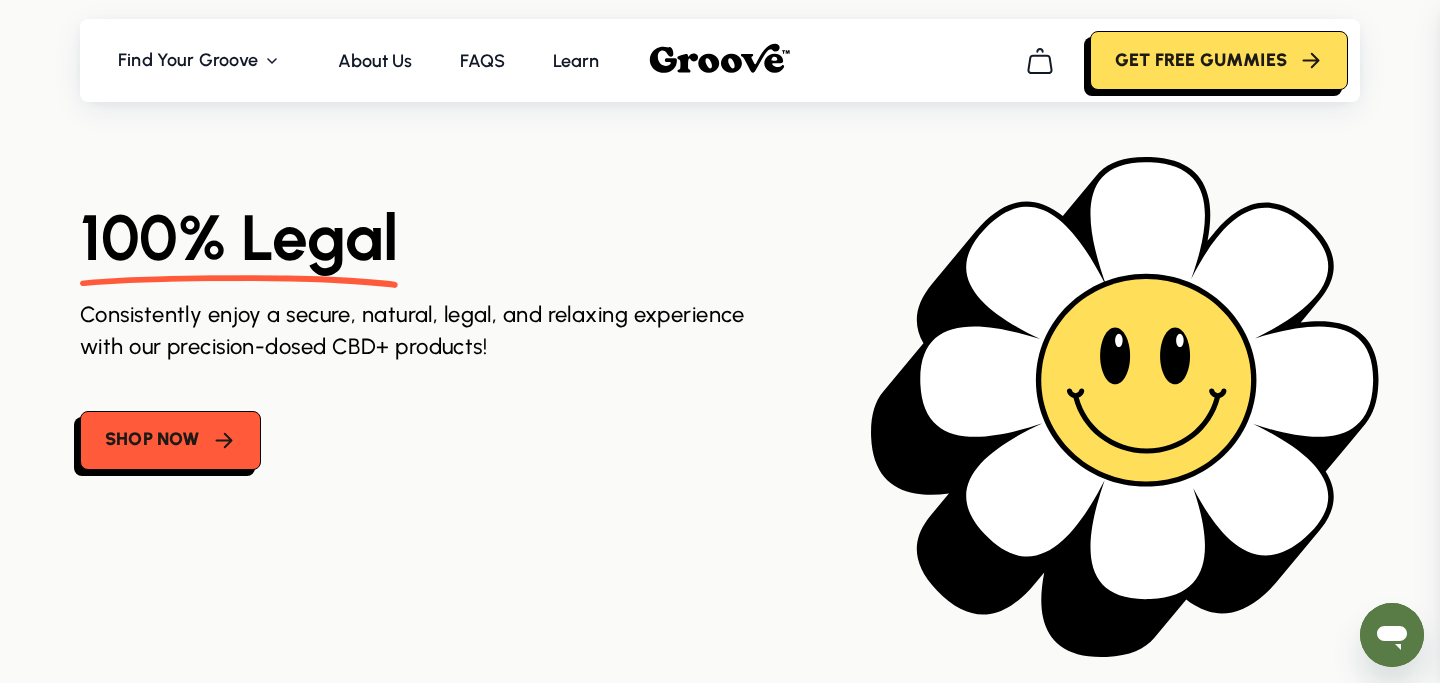 scroll, scrollTop: 0, scrollLeft: 0, axis: both 